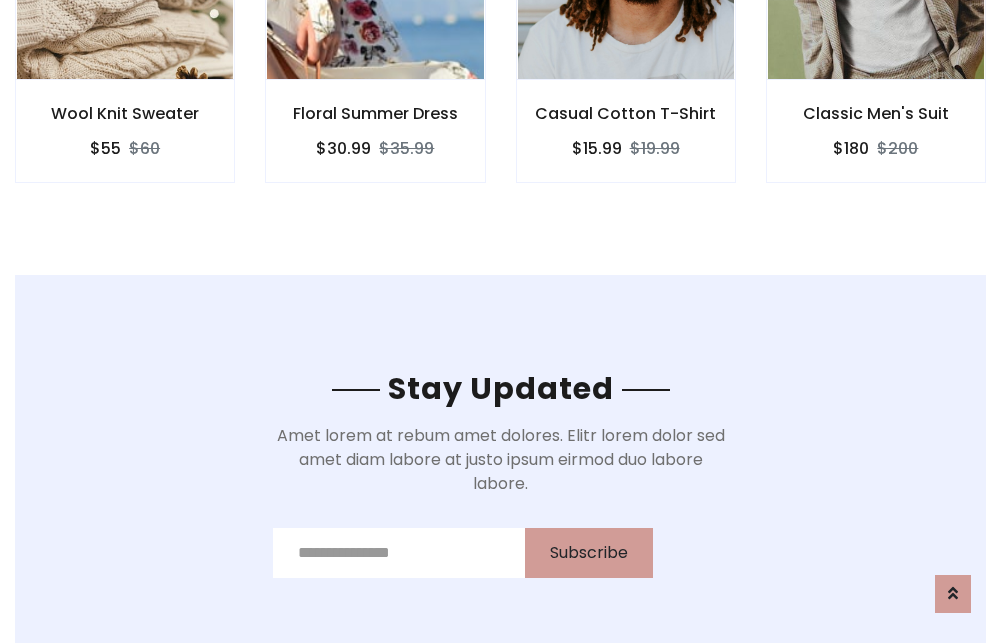 scroll, scrollTop: 3012, scrollLeft: 0, axis: vertical 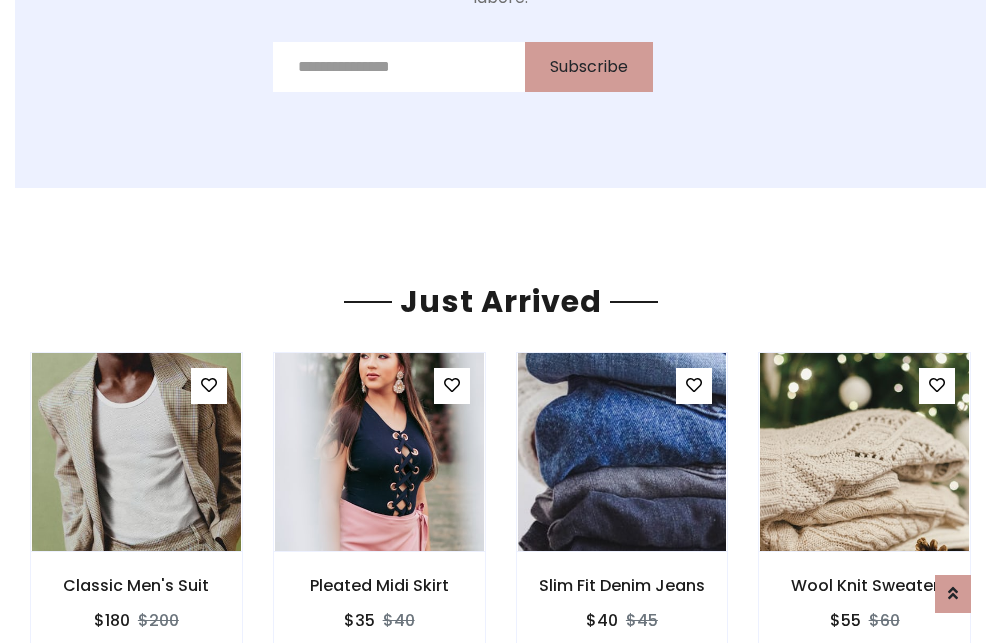 click on "Casual Cotton T-Shirt
$15.99
$19.99" at bounding box center (626, -441) 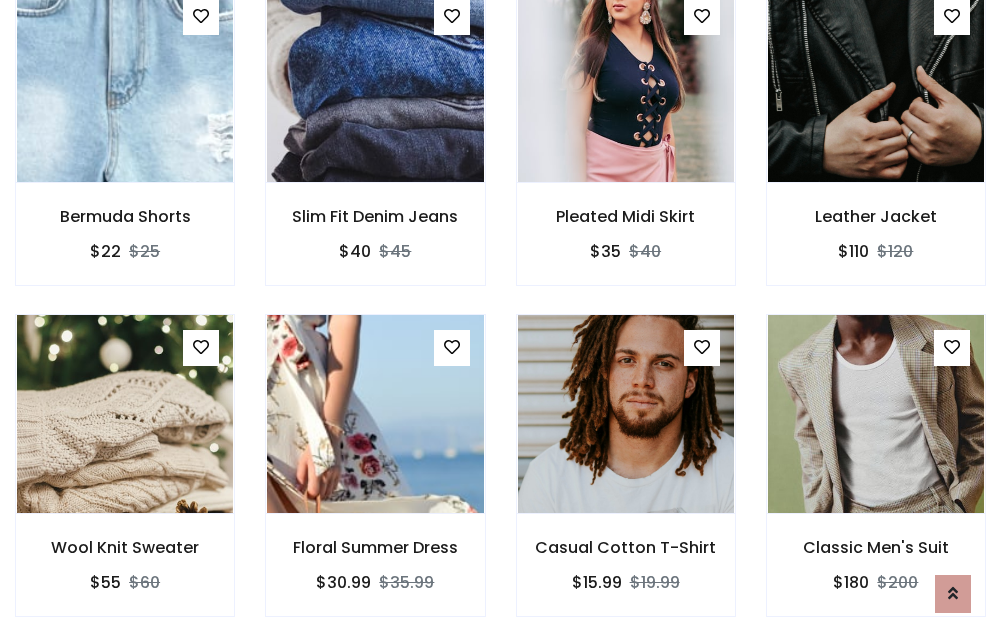 scroll, scrollTop: 2090, scrollLeft: 0, axis: vertical 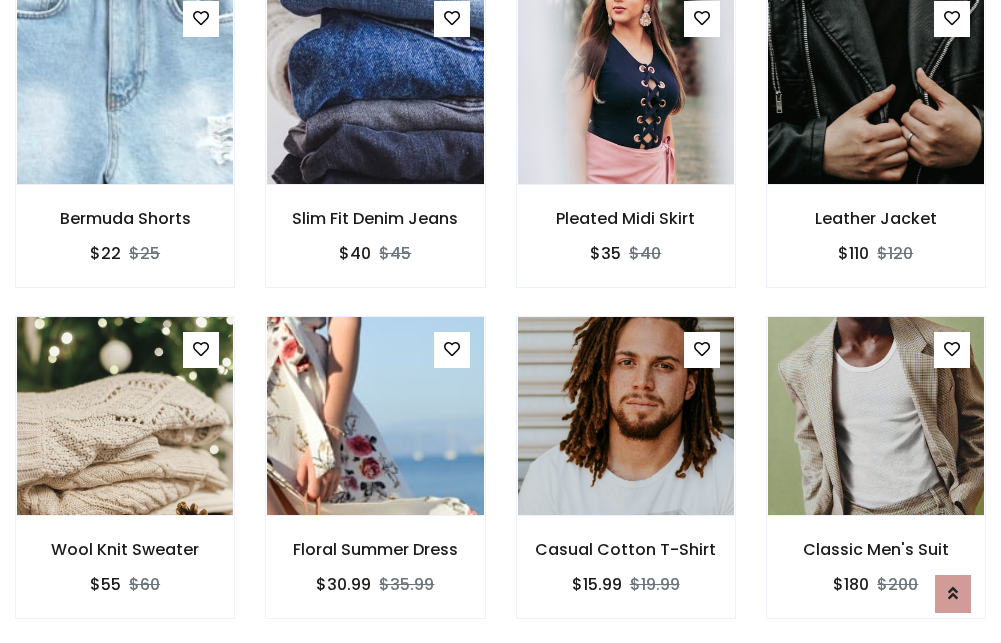 click on "Casual Cotton T-Shirt
$15.99
$19.99" at bounding box center (626, 481) 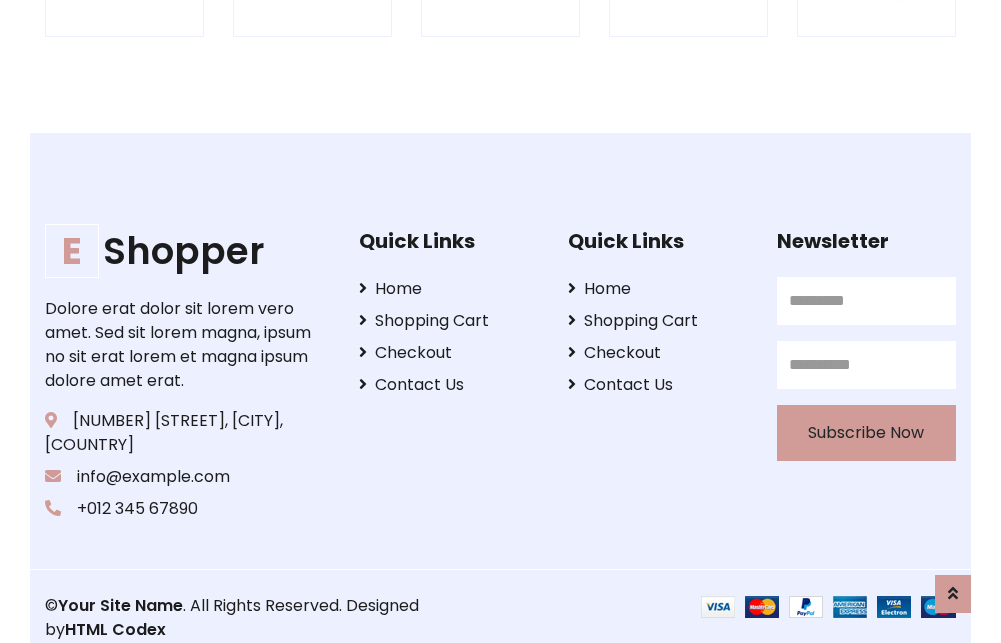 scroll, scrollTop: 3807, scrollLeft: 0, axis: vertical 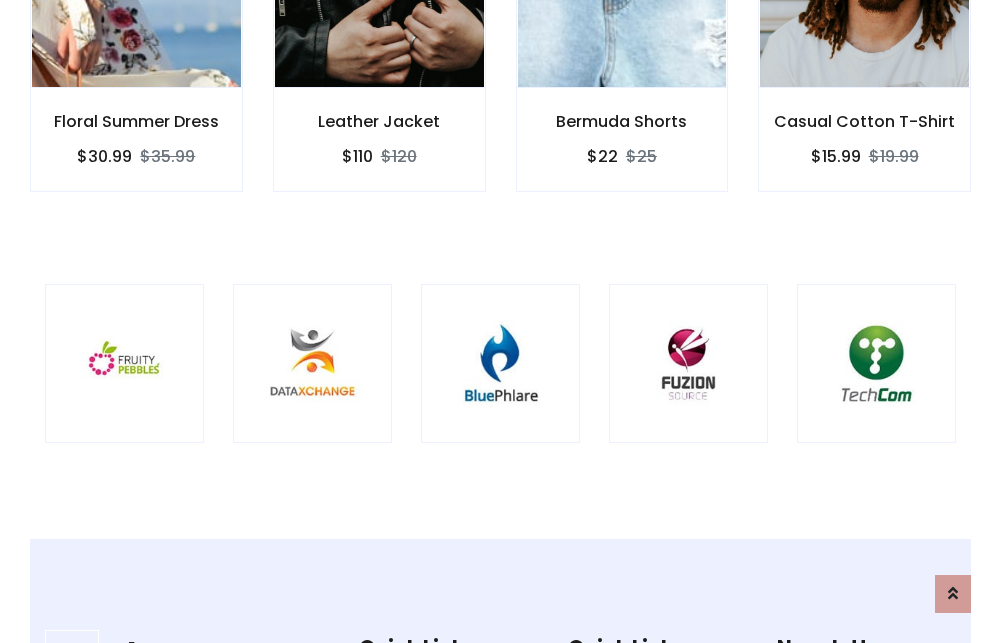 click at bounding box center (500, 363) 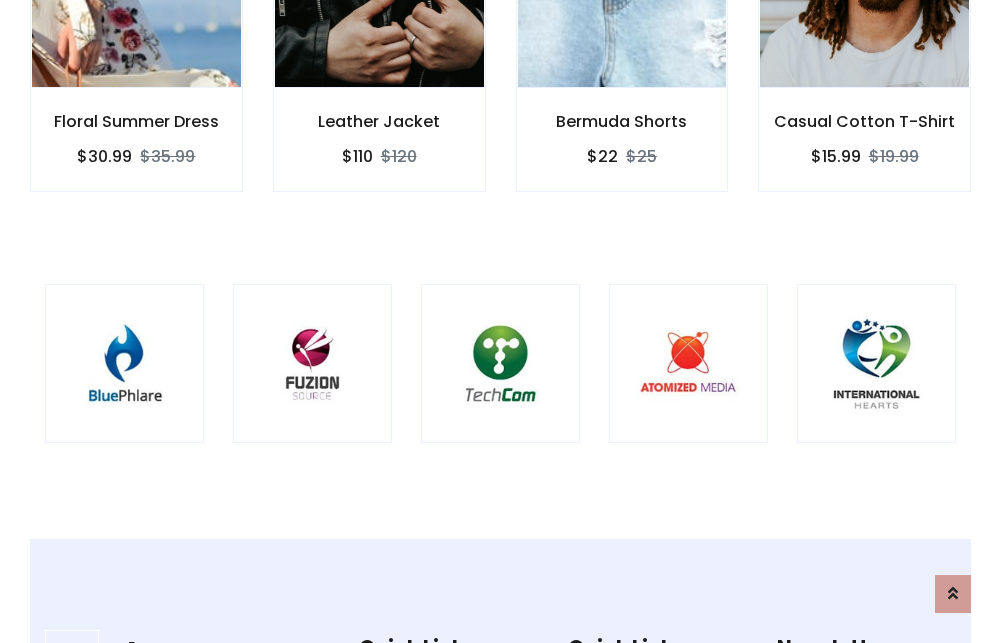 click at bounding box center [500, 363] 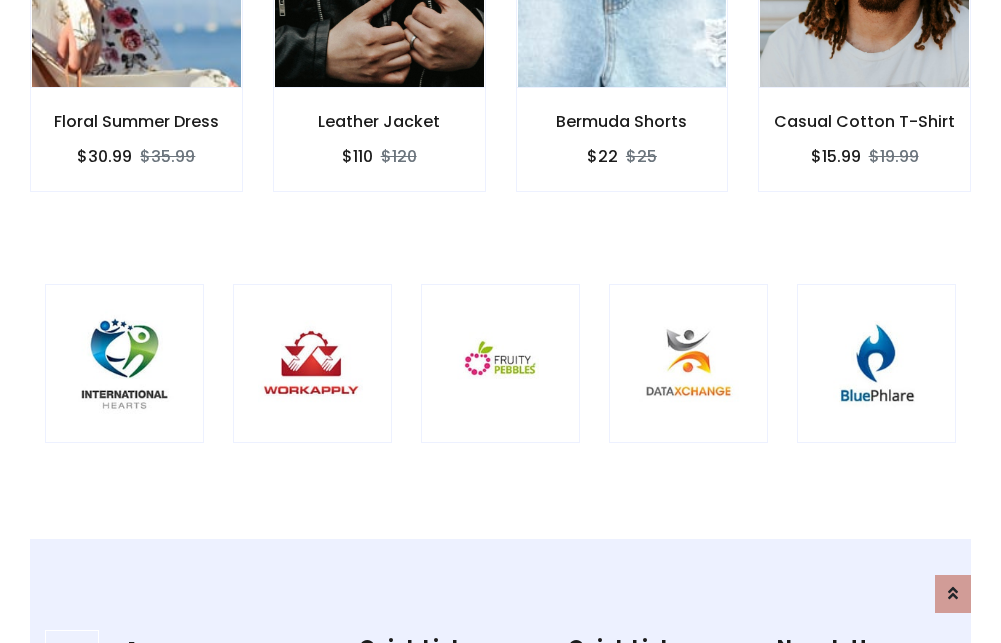 click at bounding box center [500, 363] 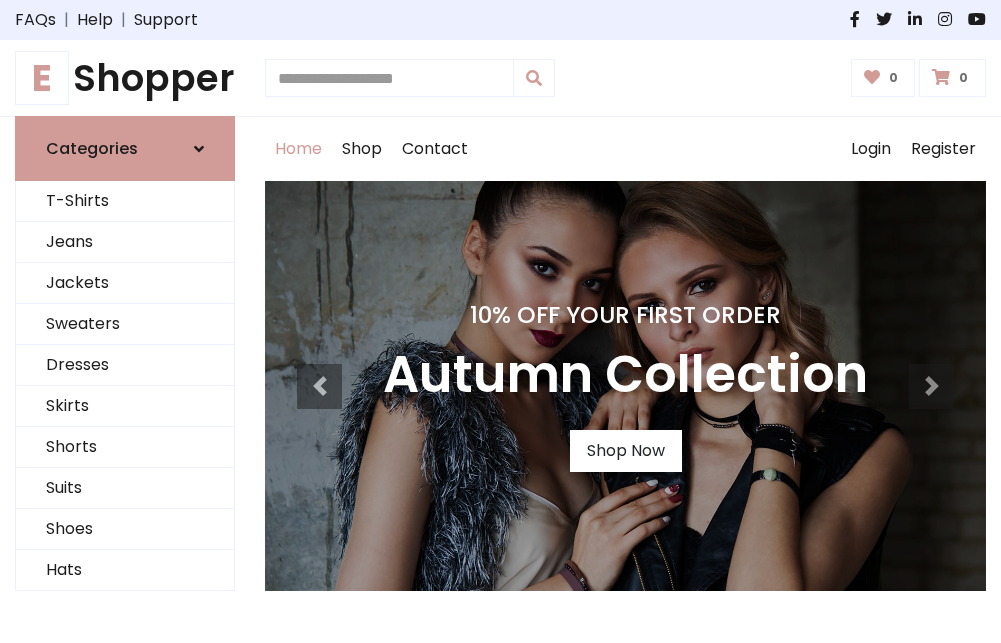 scroll, scrollTop: 0, scrollLeft: 0, axis: both 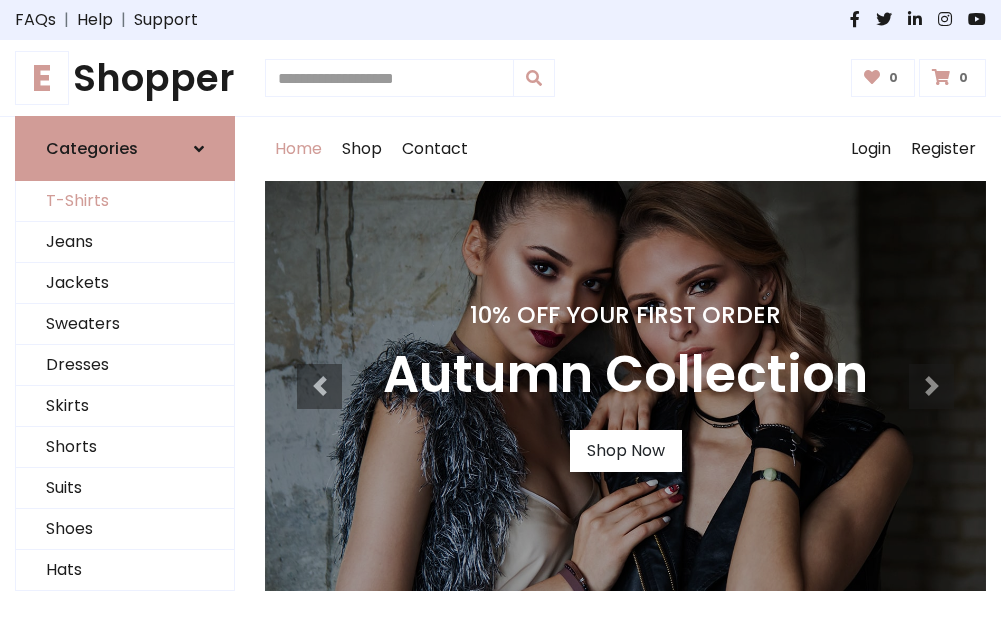 click on "T-Shirts" at bounding box center [125, 201] 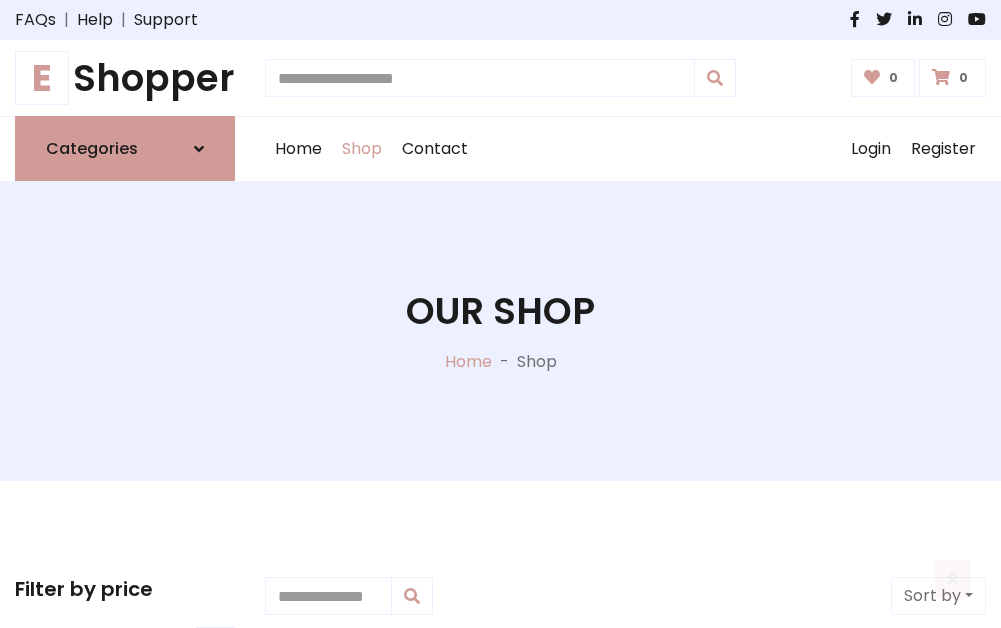 scroll, scrollTop: 802, scrollLeft: 0, axis: vertical 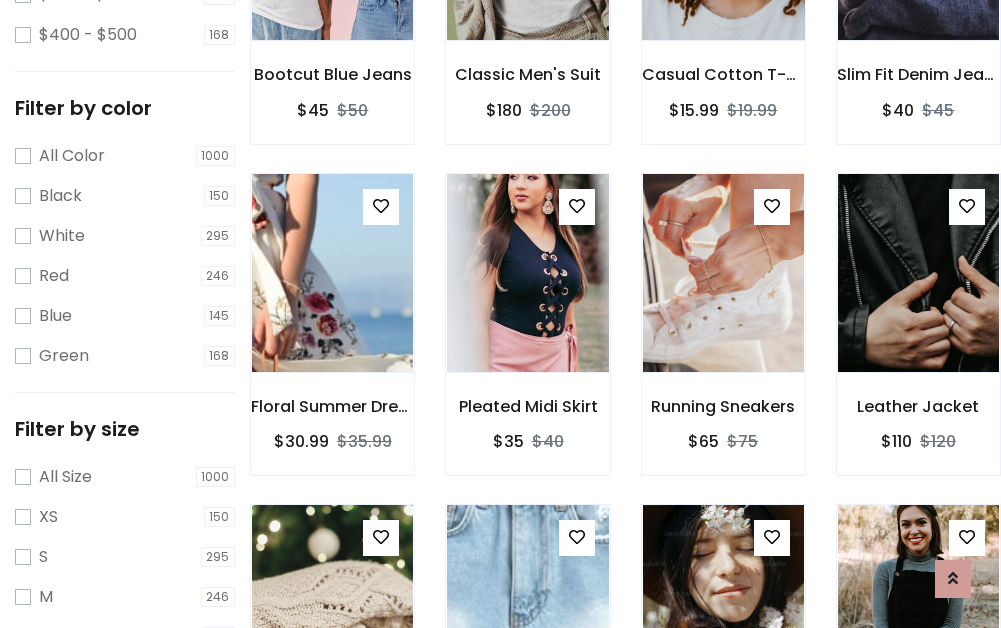 click at bounding box center (723, -59) 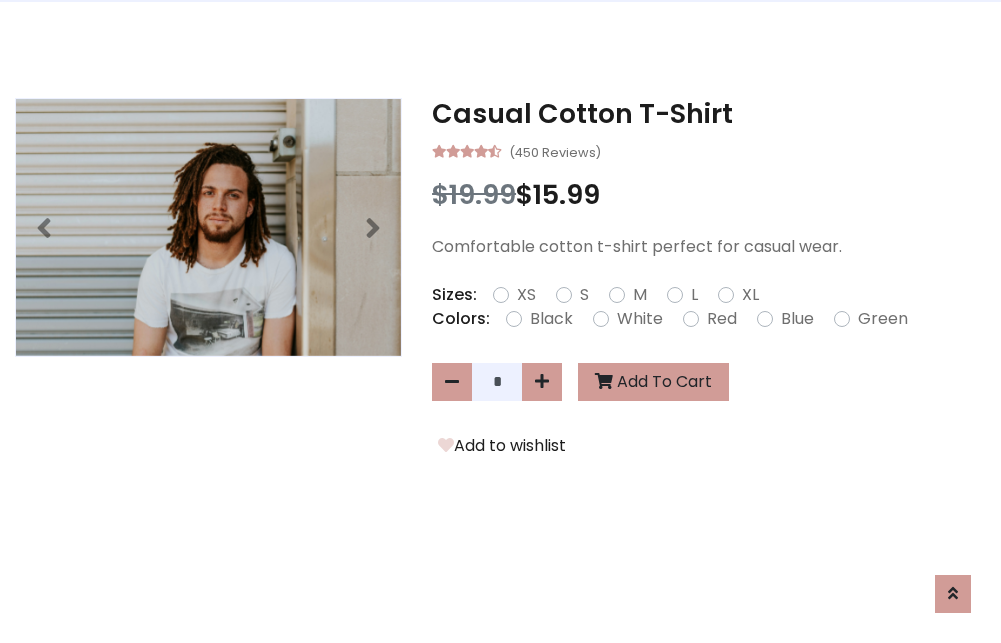 scroll, scrollTop: 0, scrollLeft: 0, axis: both 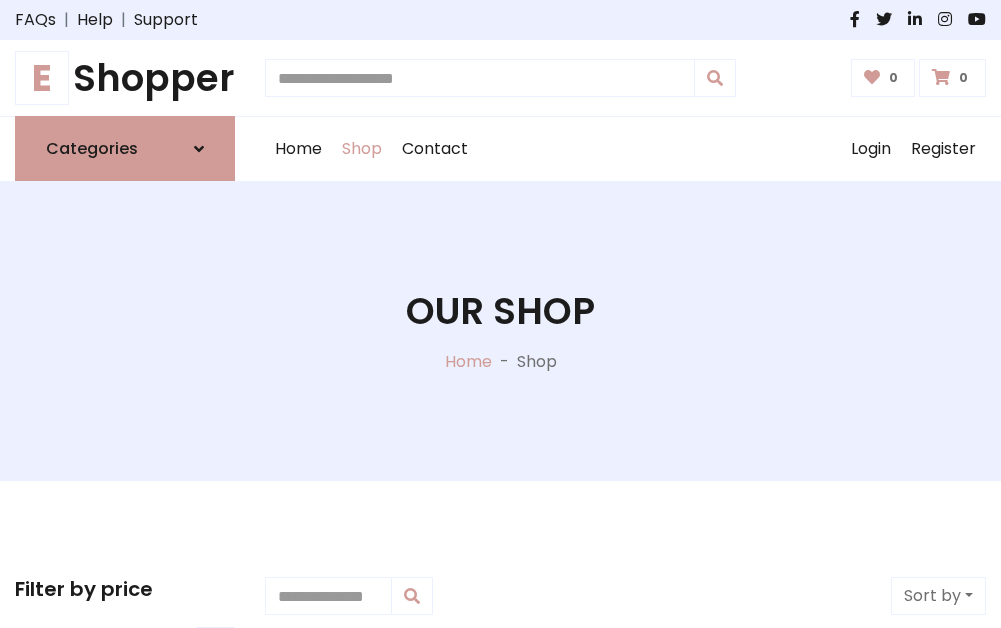 click on "E Shopper" at bounding box center [125, 78] 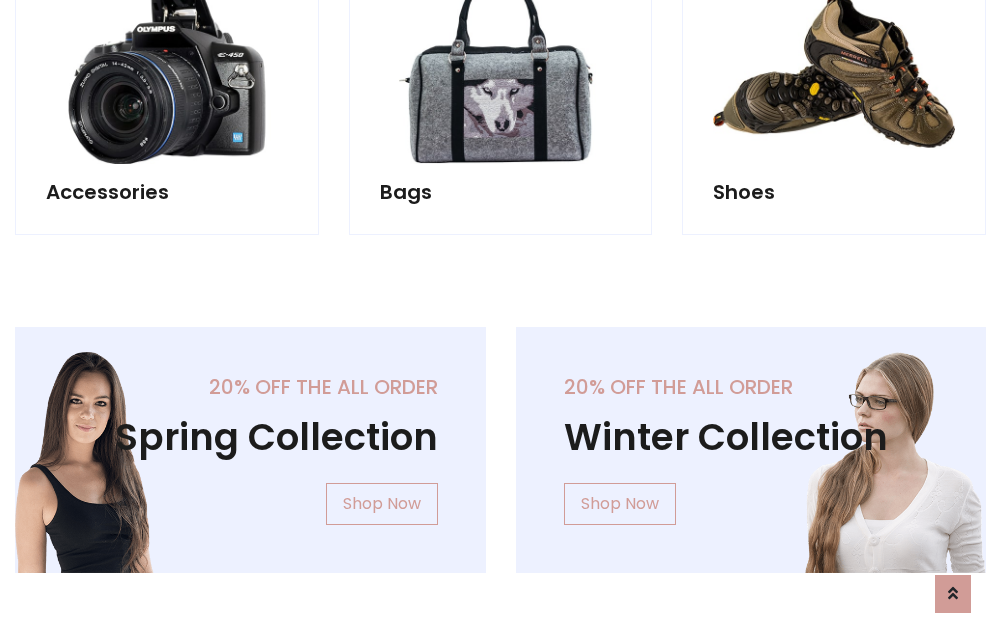 scroll, scrollTop: 1943, scrollLeft: 0, axis: vertical 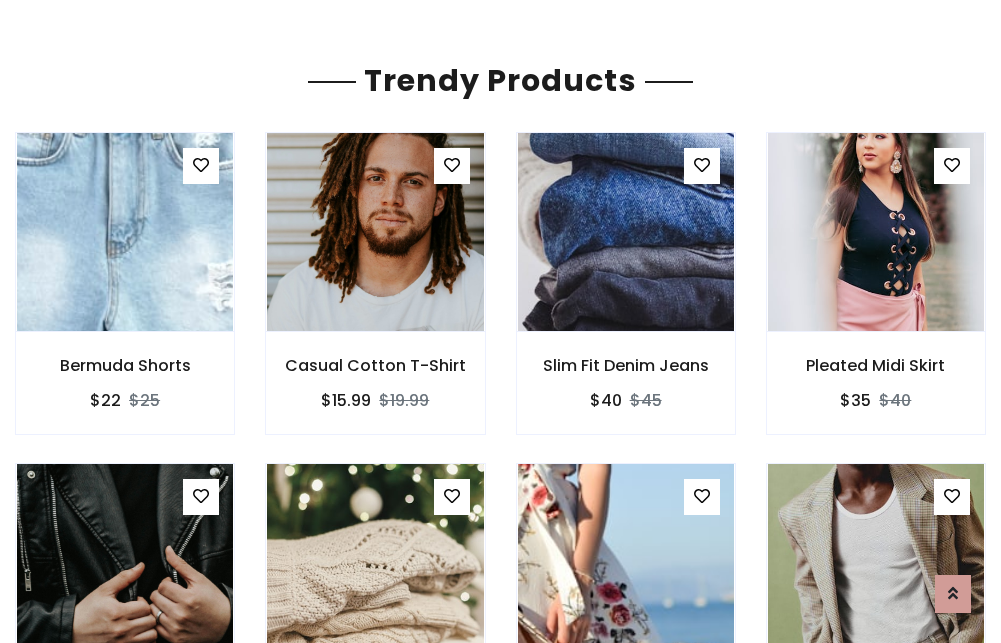 click on "Shop" at bounding box center (362, -1794) 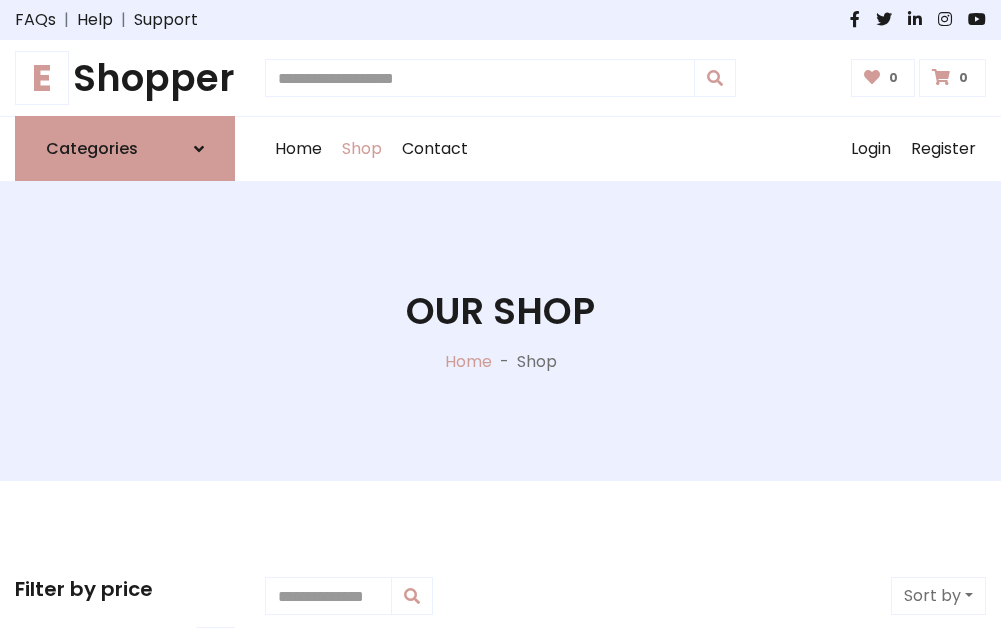 scroll, scrollTop: 0, scrollLeft: 0, axis: both 